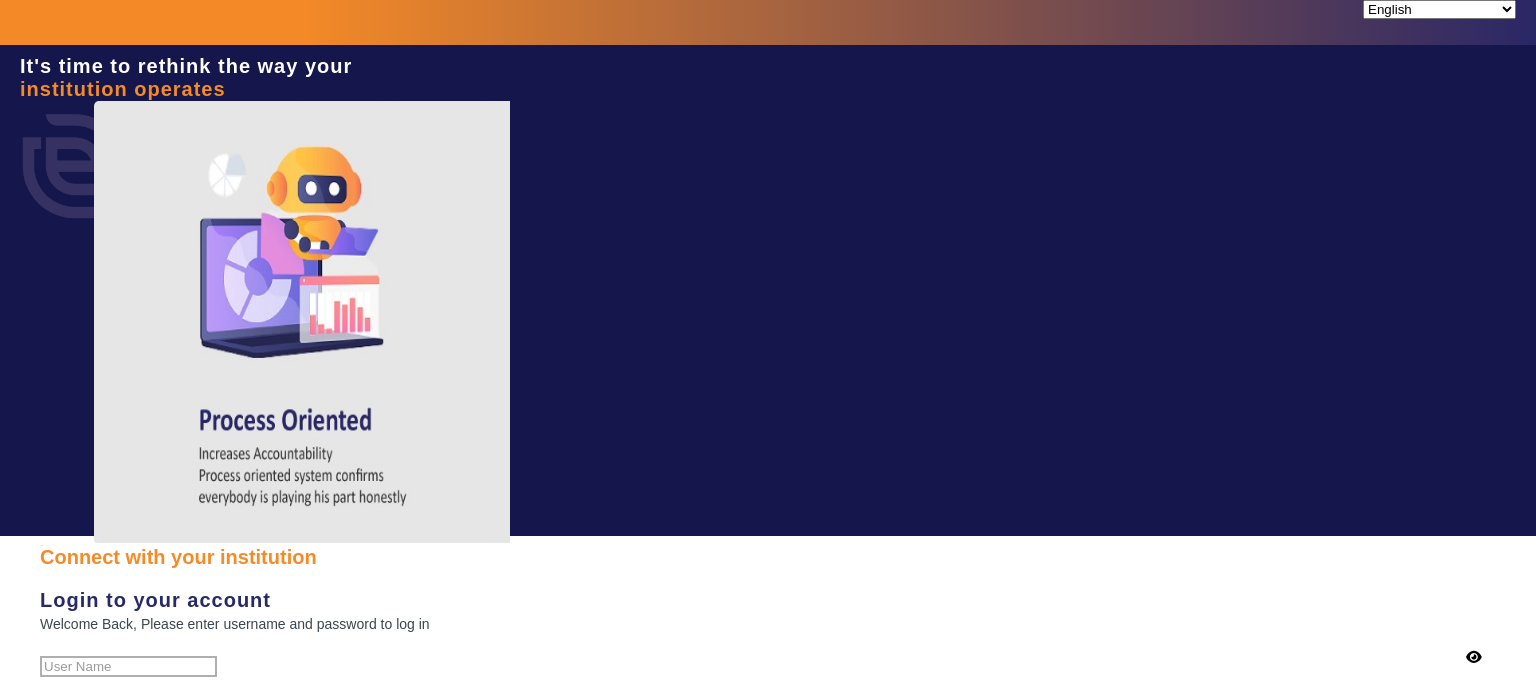 scroll, scrollTop: 0, scrollLeft: 0, axis: both 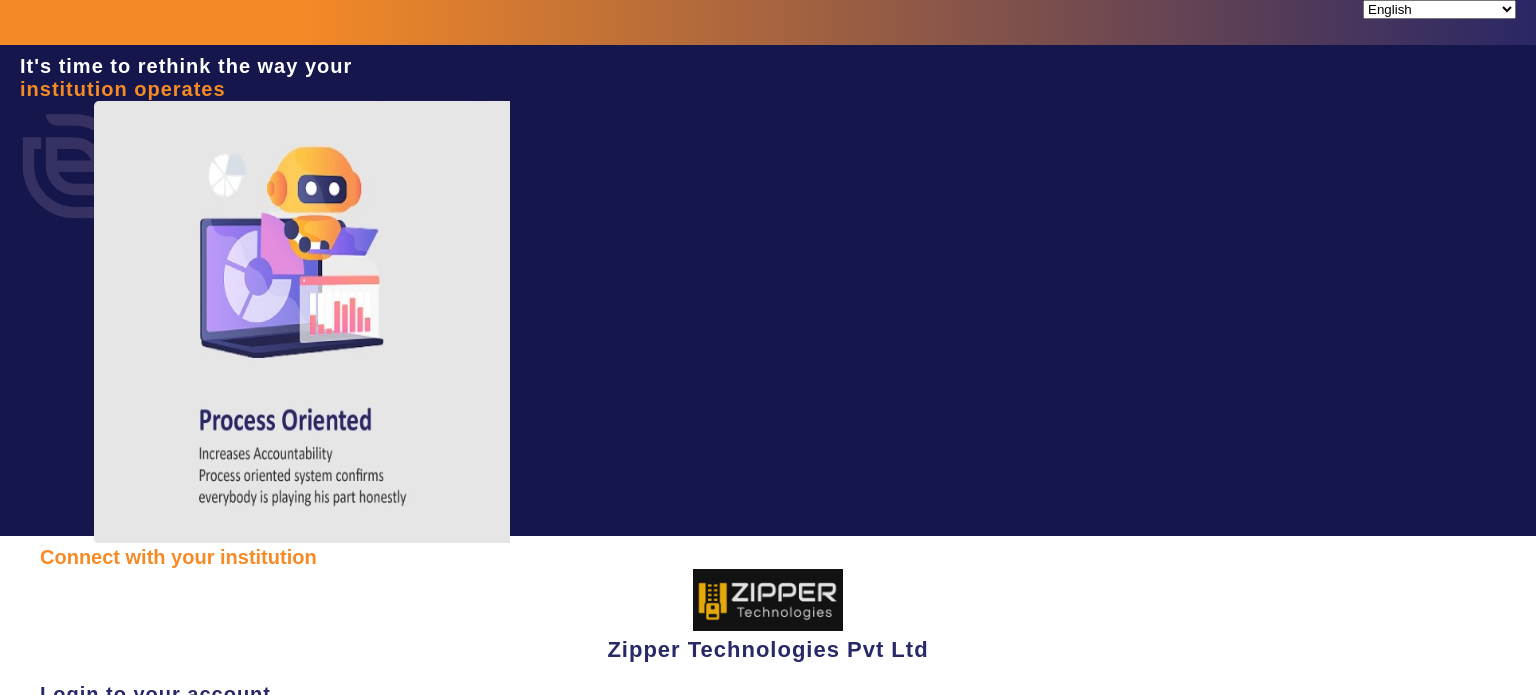 type on "1008790000" 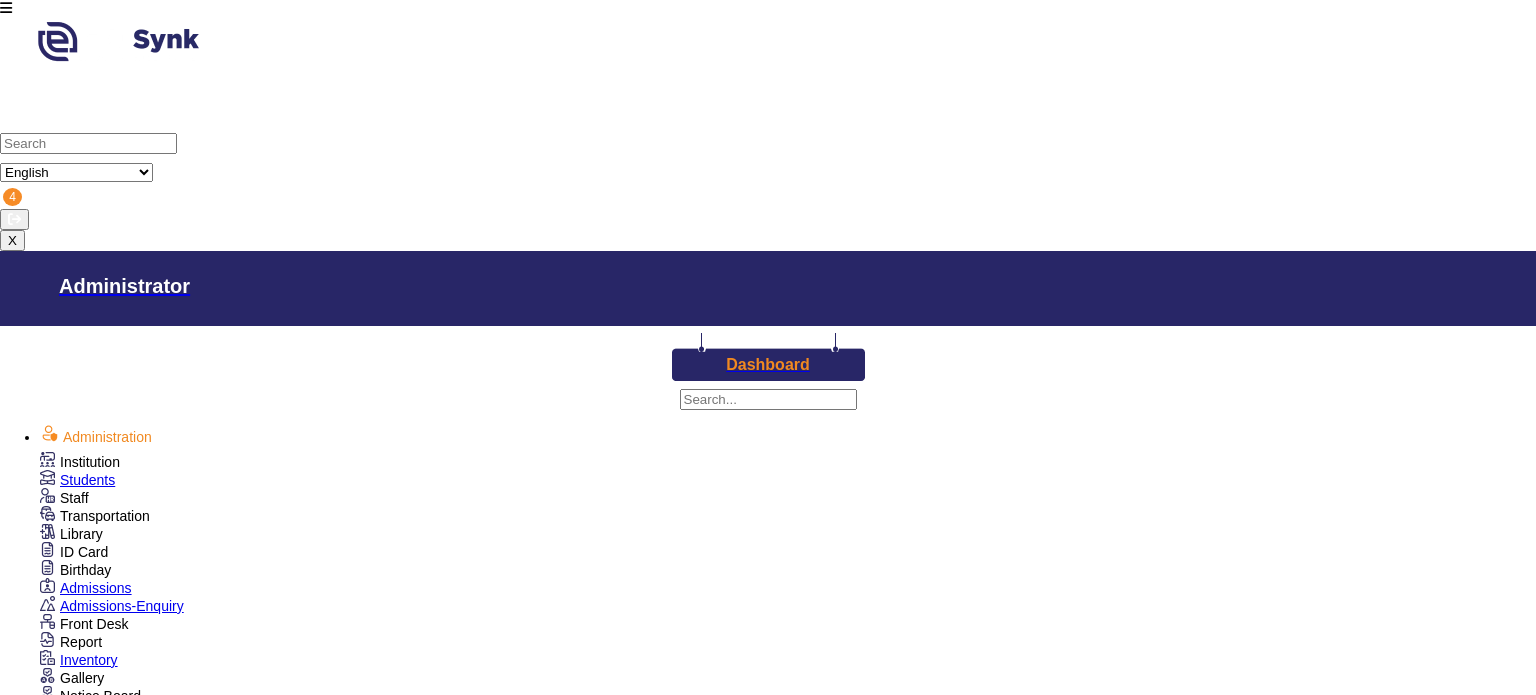 click on "ID Card" at bounding box center (80, 462) 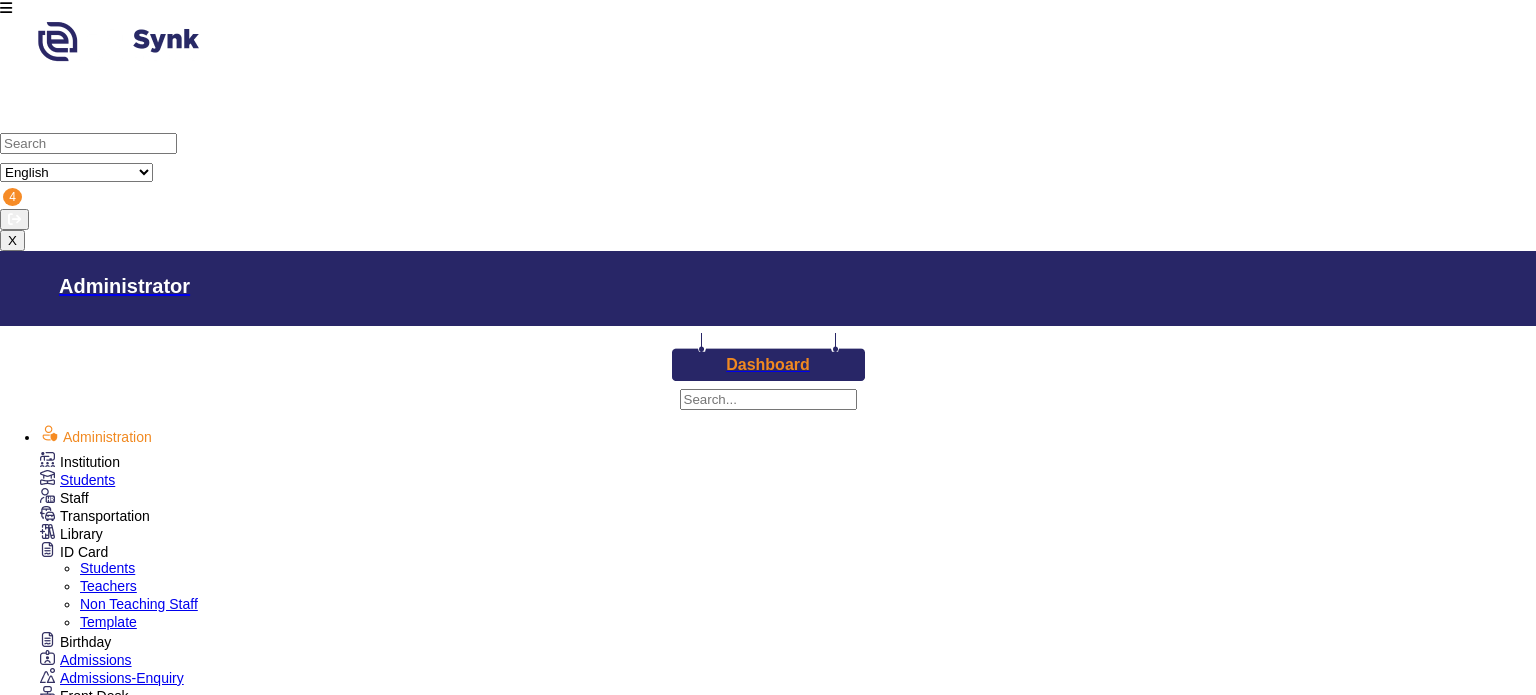 click on "Template" at bounding box center (108, 622) 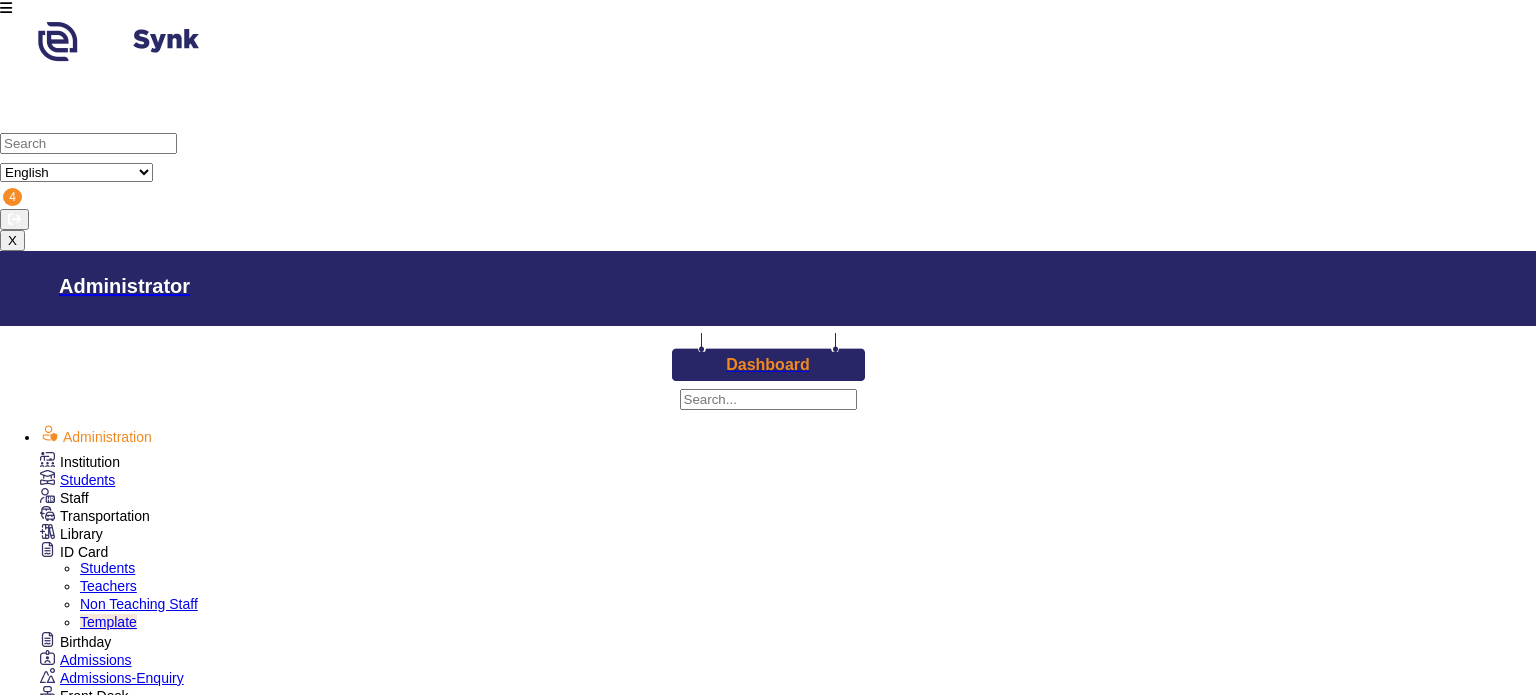click at bounding box center (102, 1710) 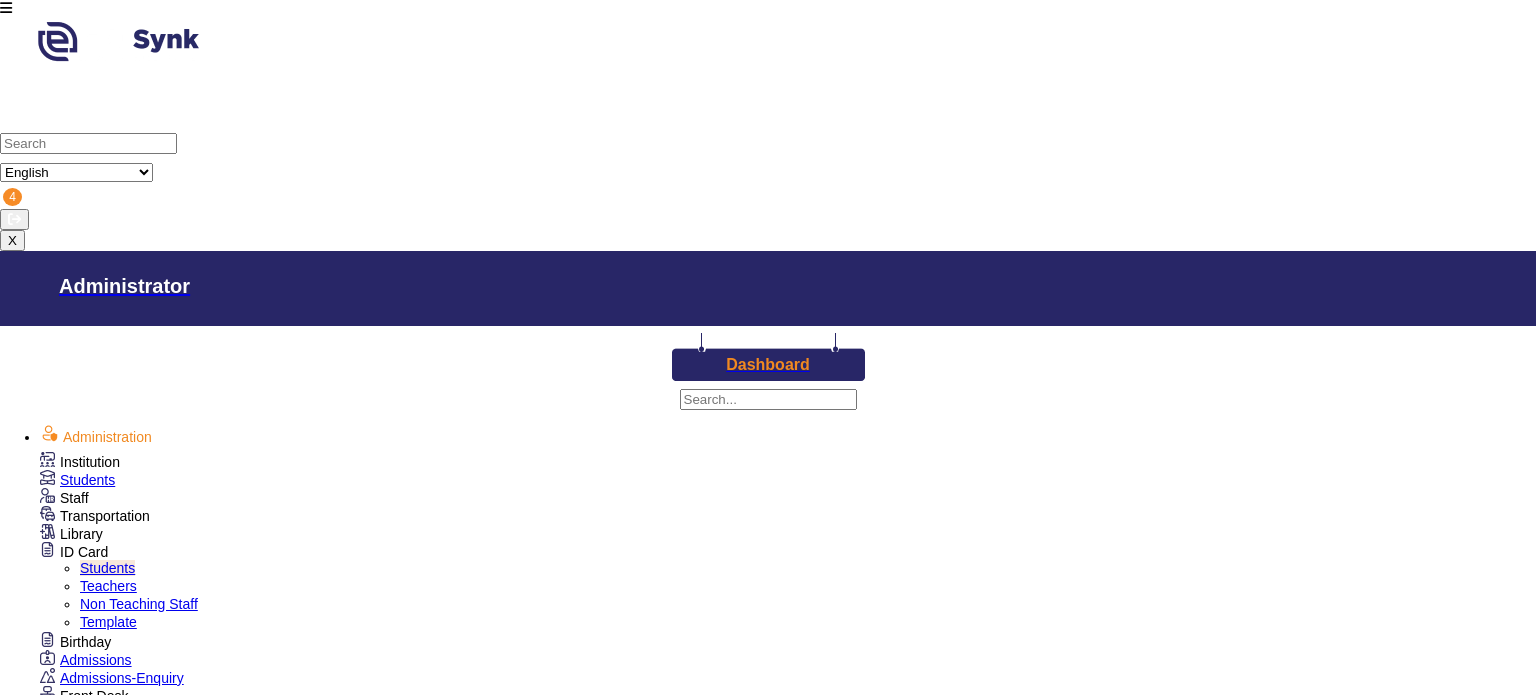 click on "B" at bounding box center [1144, 1544] 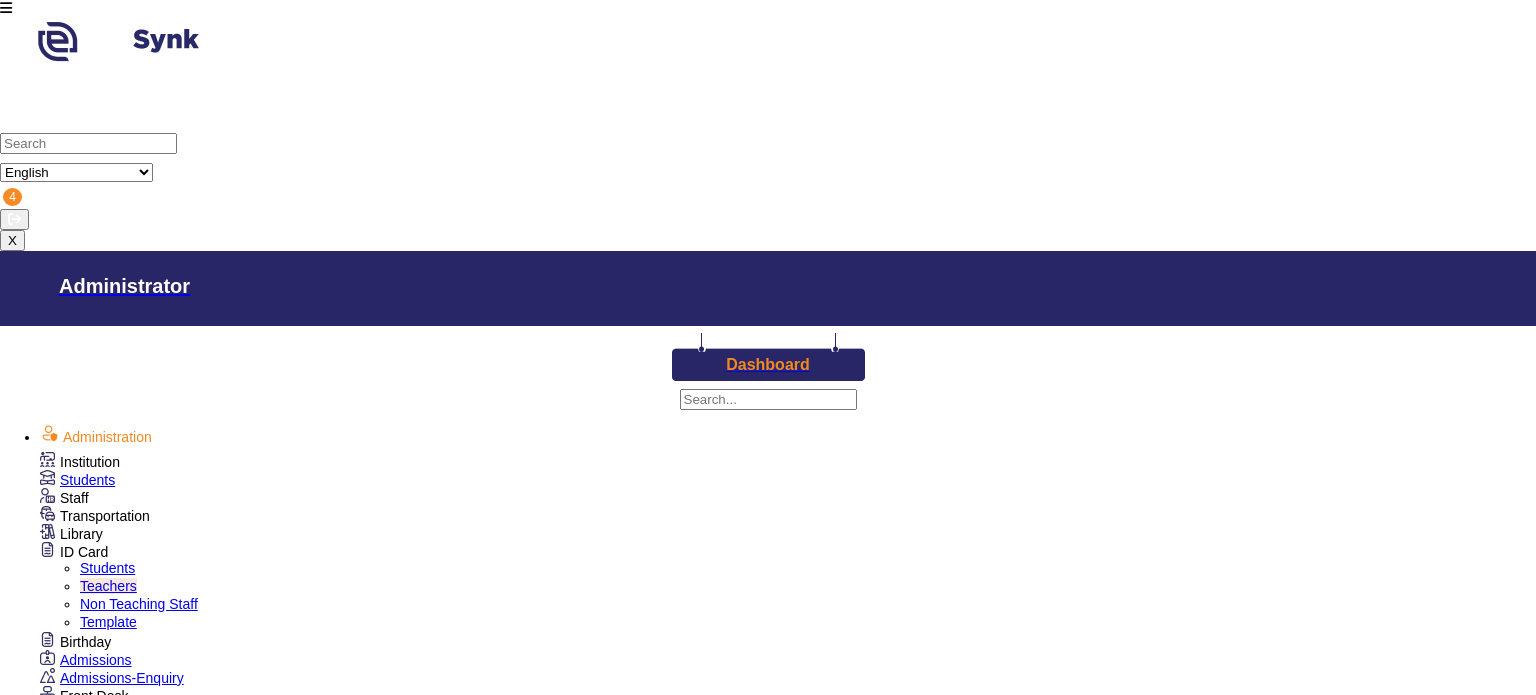 click on "Students" at bounding box center (107, 568) 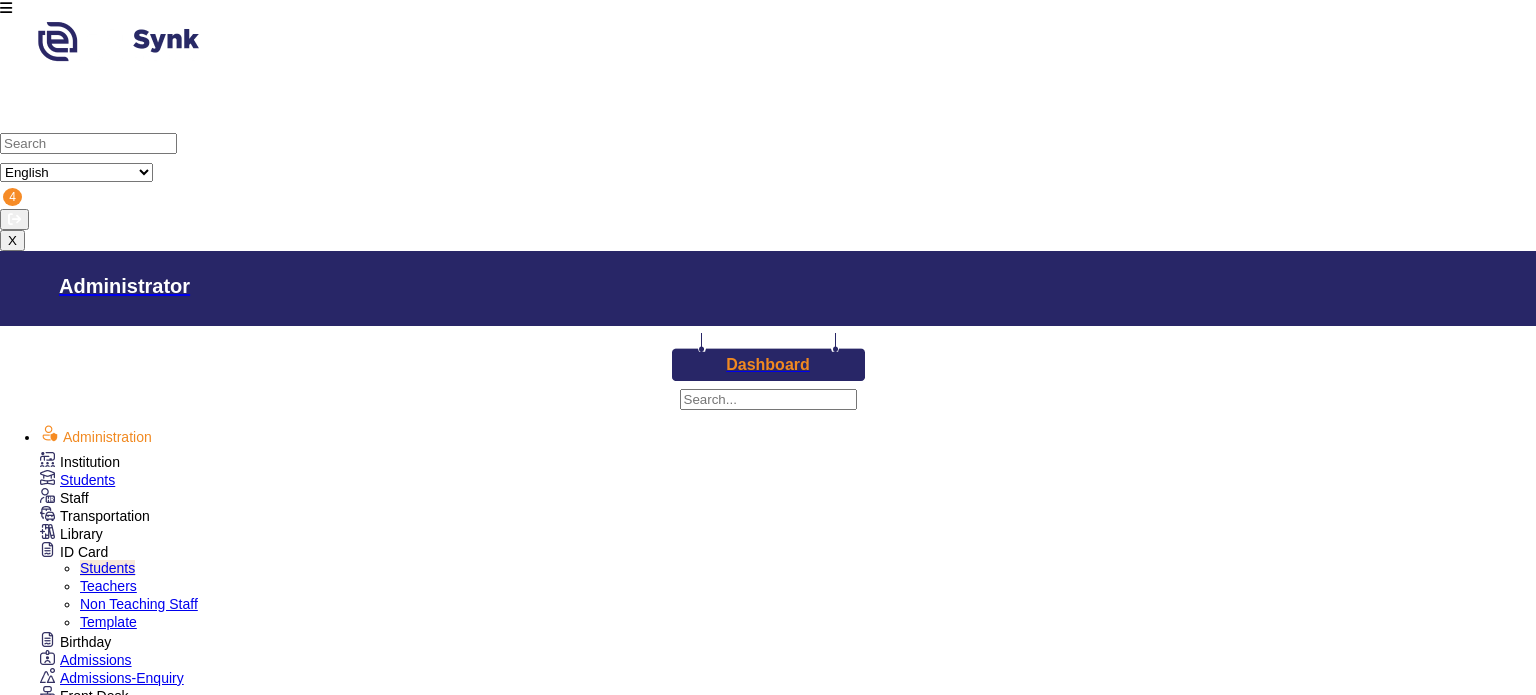 click on "Class I" at bounding box center [652, 1496] 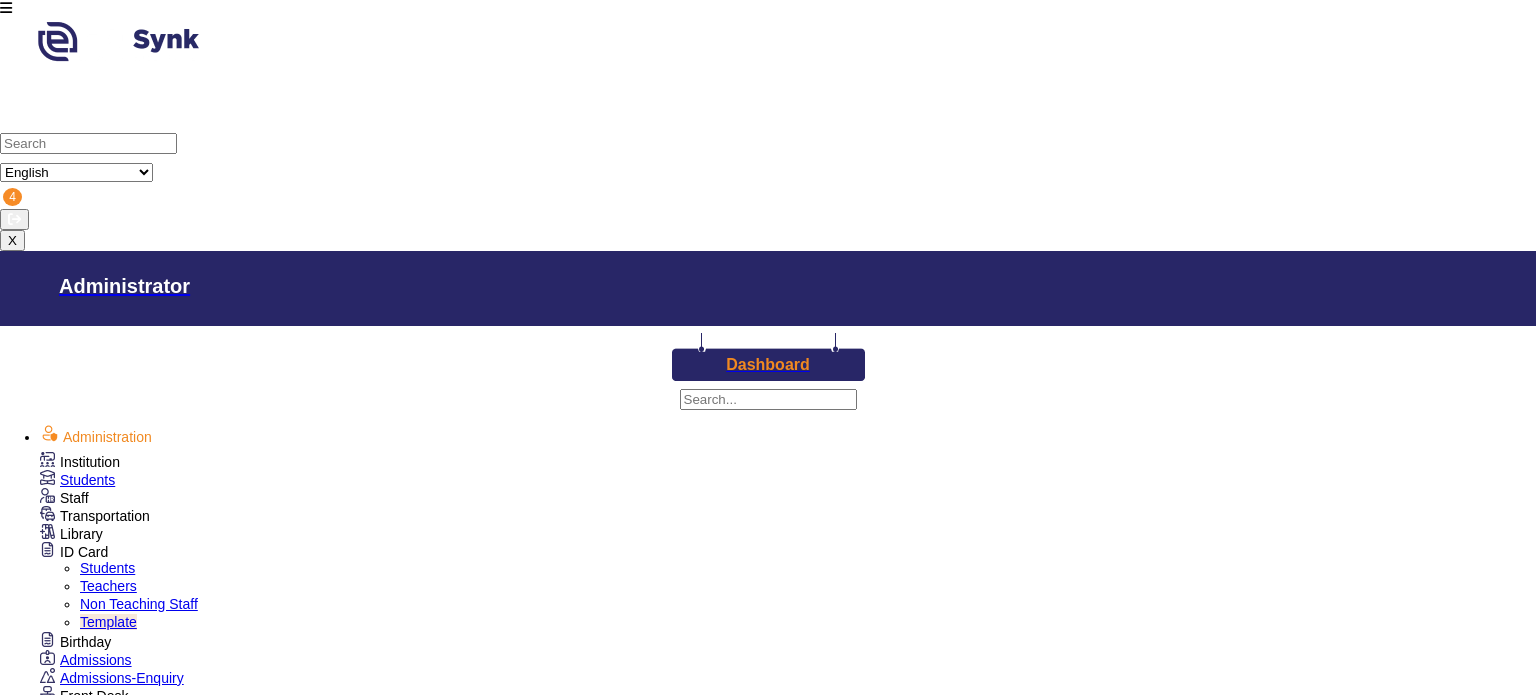 click on "Phone" at bounding box center (16, 2525) 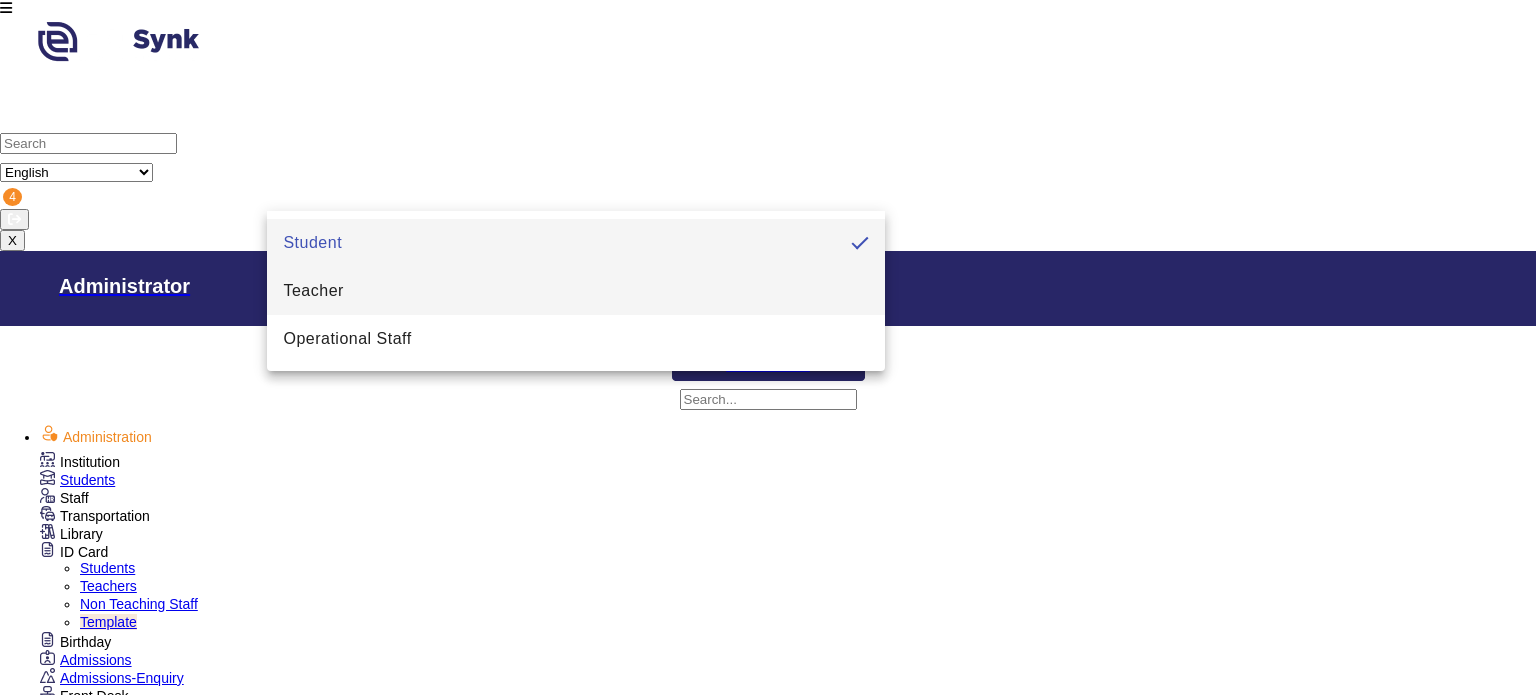 click on "Teacher" at bounding box center [576, 291] 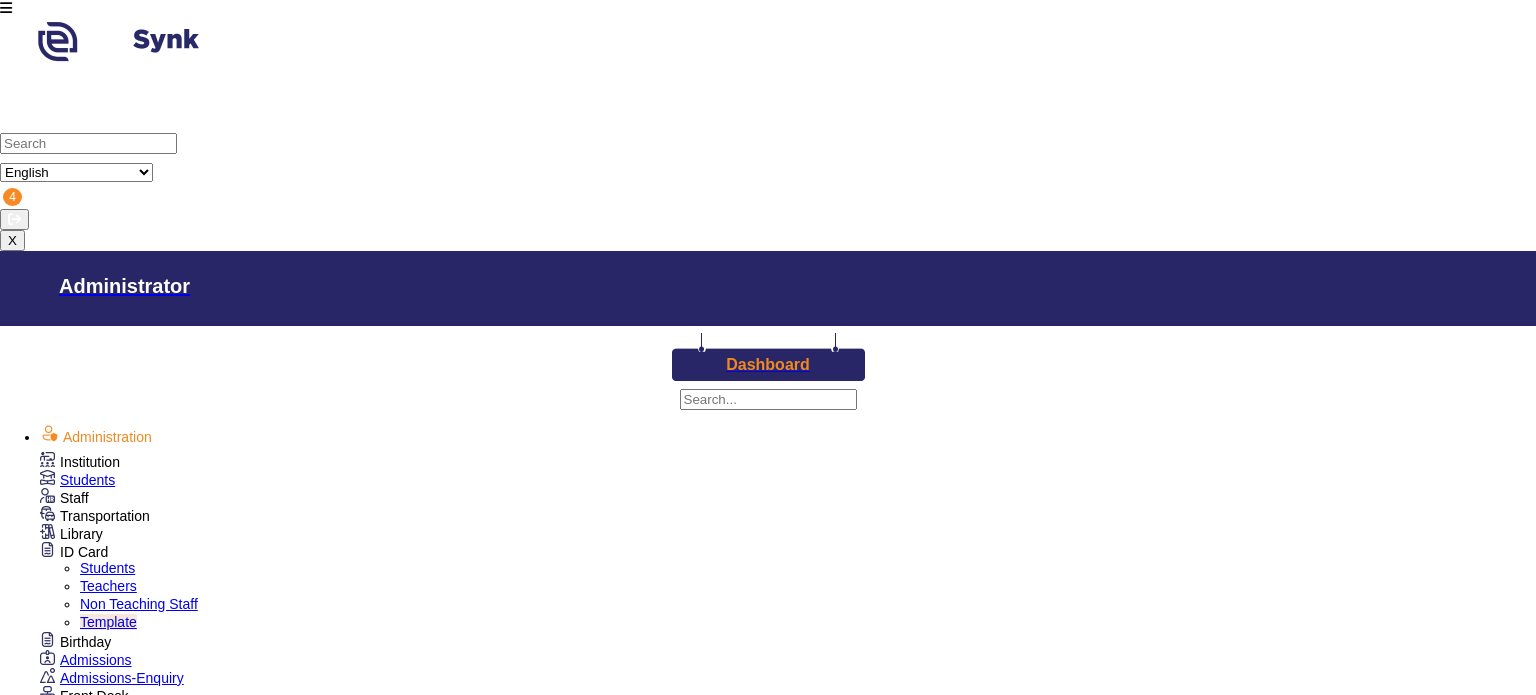 click on "Select UserType Teacher" at bounding box center [122, 1500] 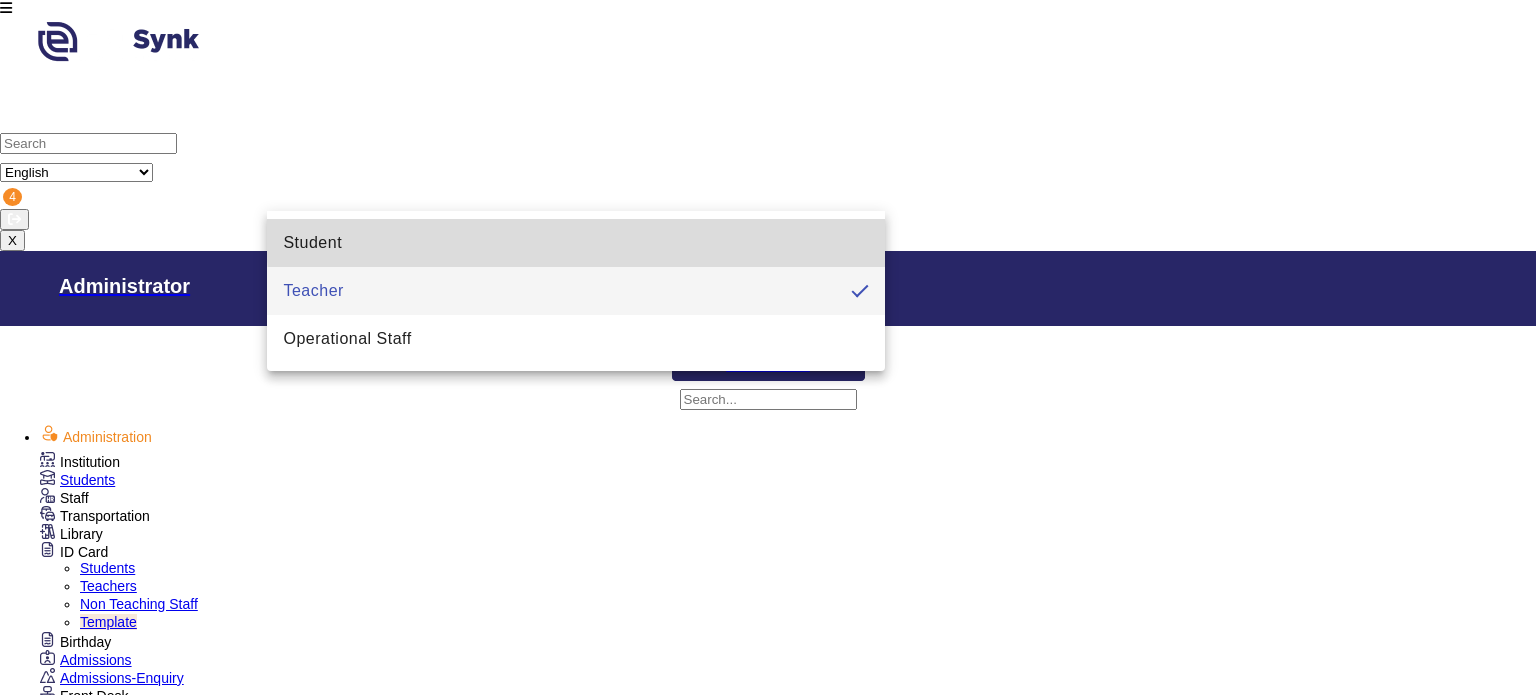 click on "Student" at bounding box center [576, 243] 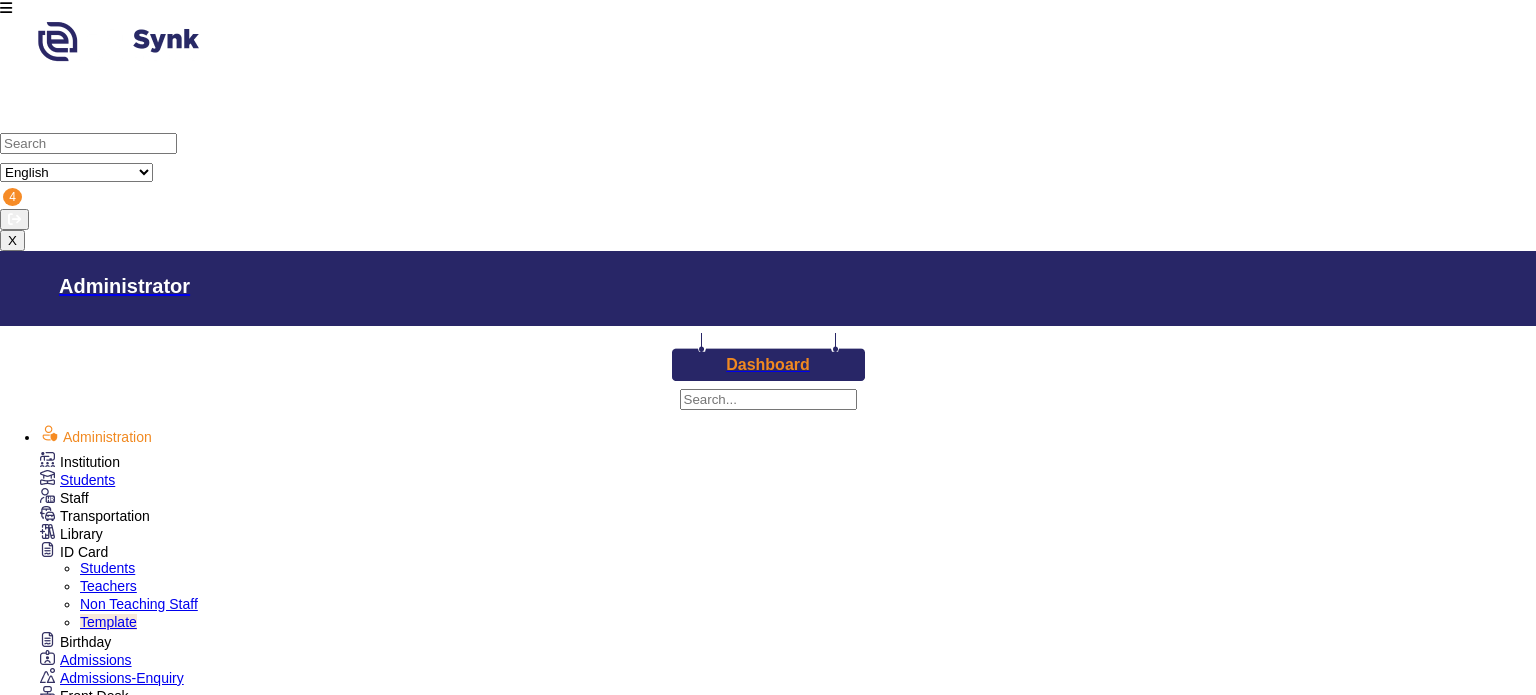drag, startPoint x: 1258, startPoint y: 419, endPoint x: 1280, endPoint y: 423, distance: 22.36068 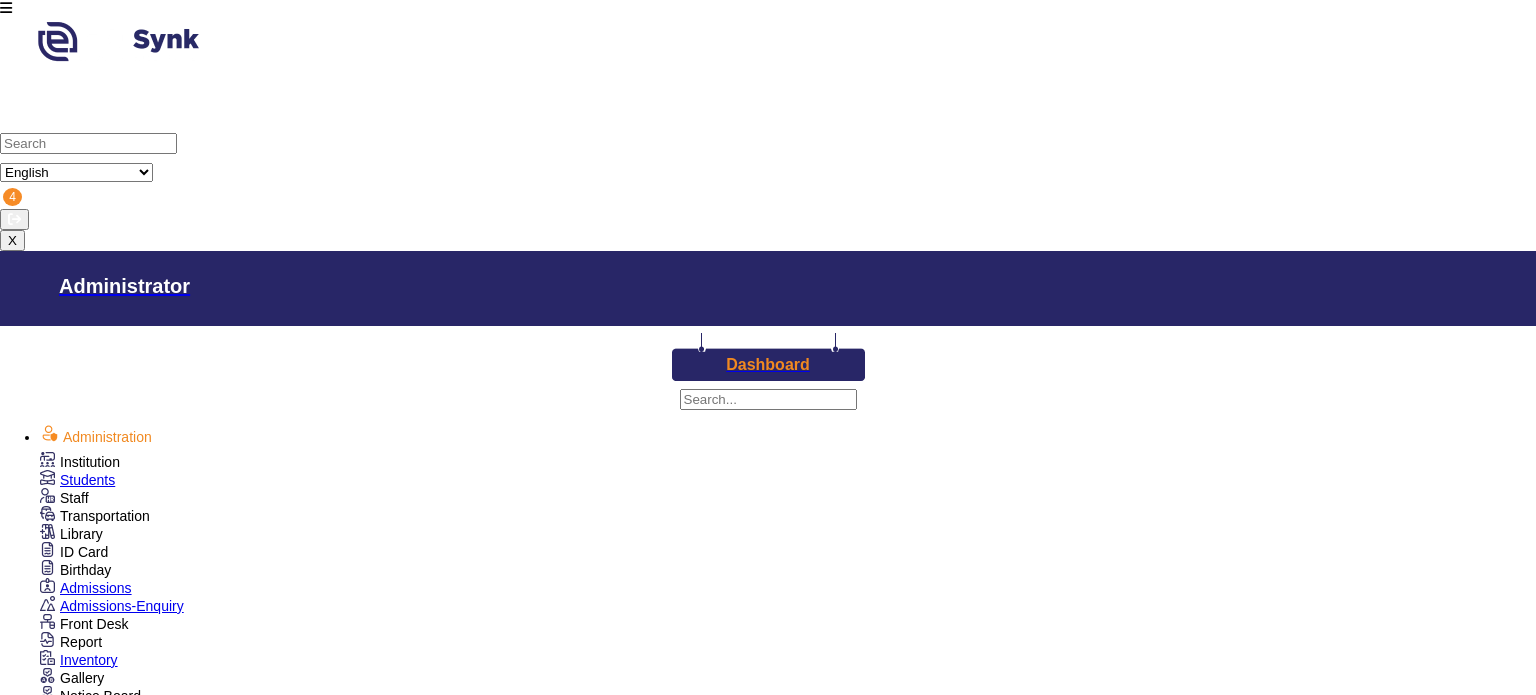 scroll, scrollTop: 0, scrollLeft: 0, axis: both 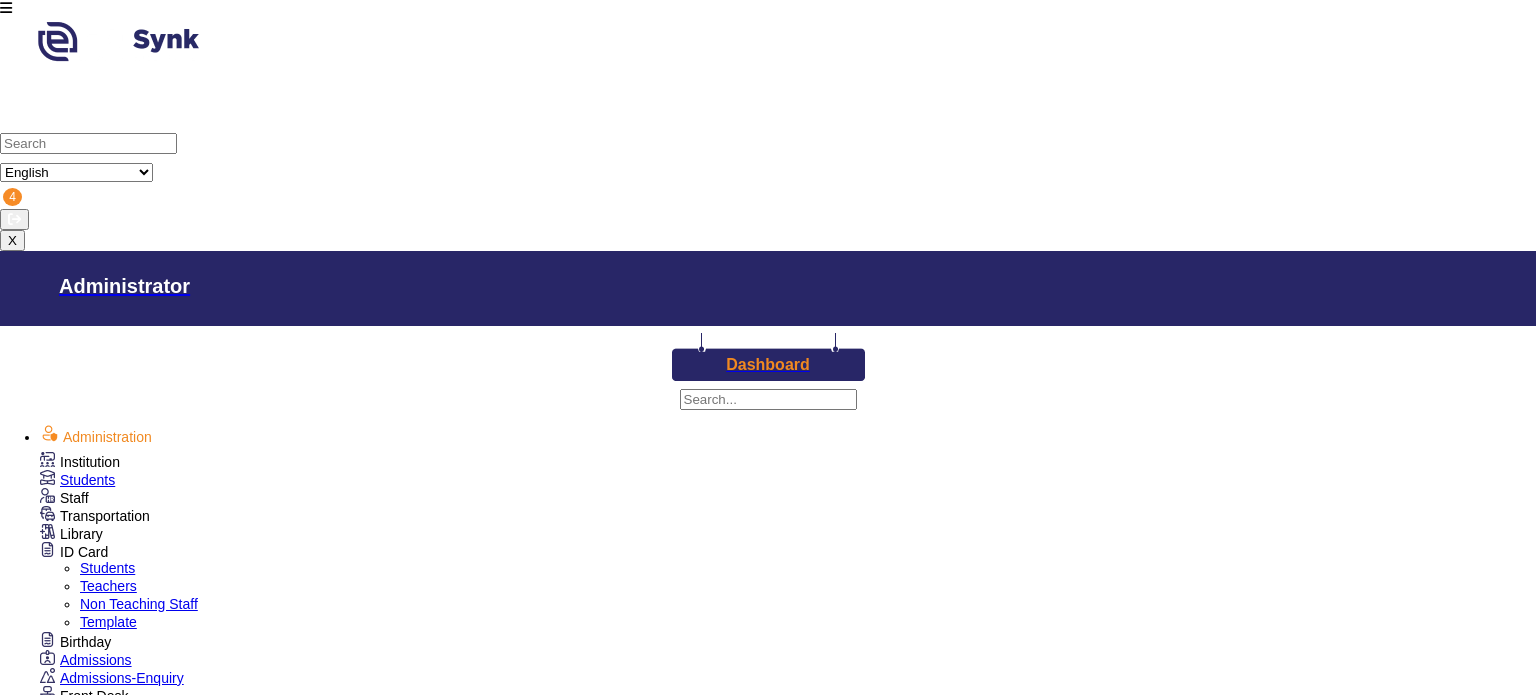 click on "Teachers" at bounding box center (108, 586) 